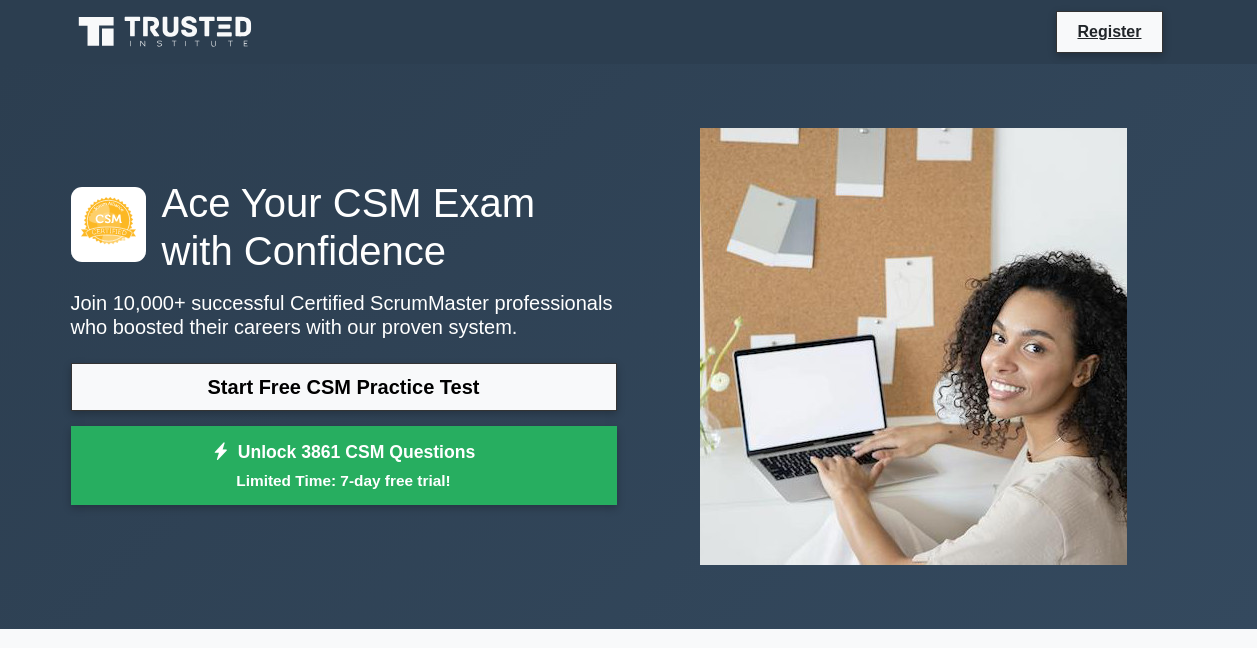 scroll, scrollTop: 0, scrollLeft: 0, axis: both 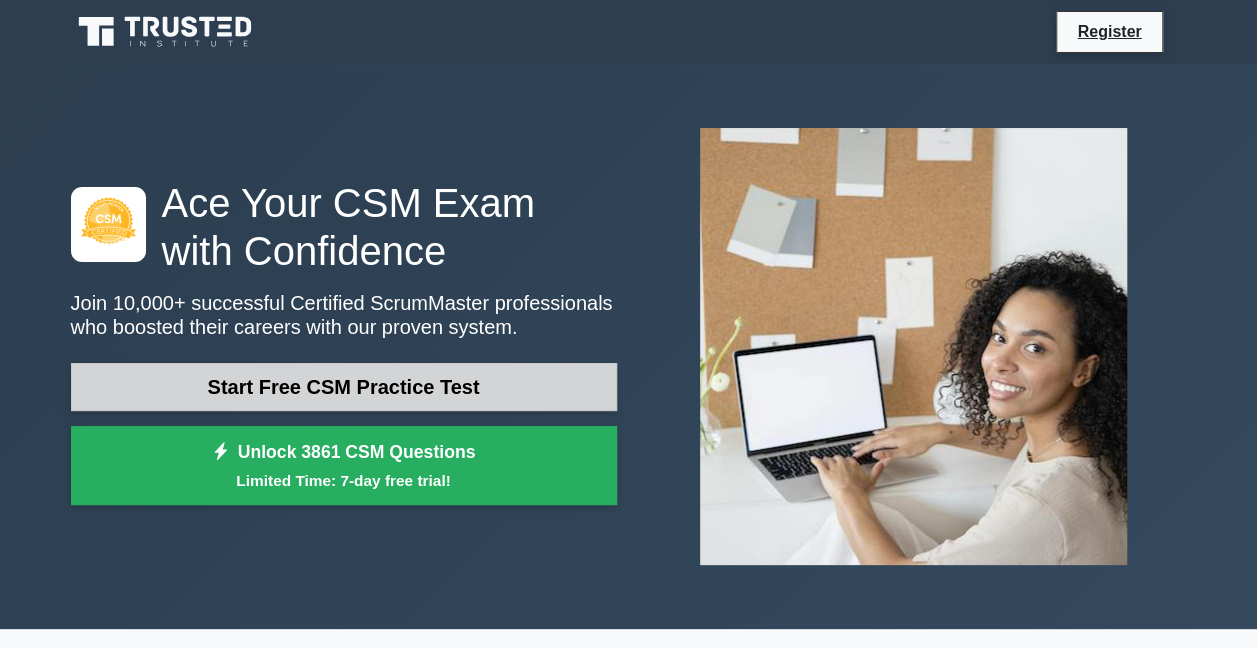 click on "Start Free CSM Practice Test" at bounding box center (344, 387) 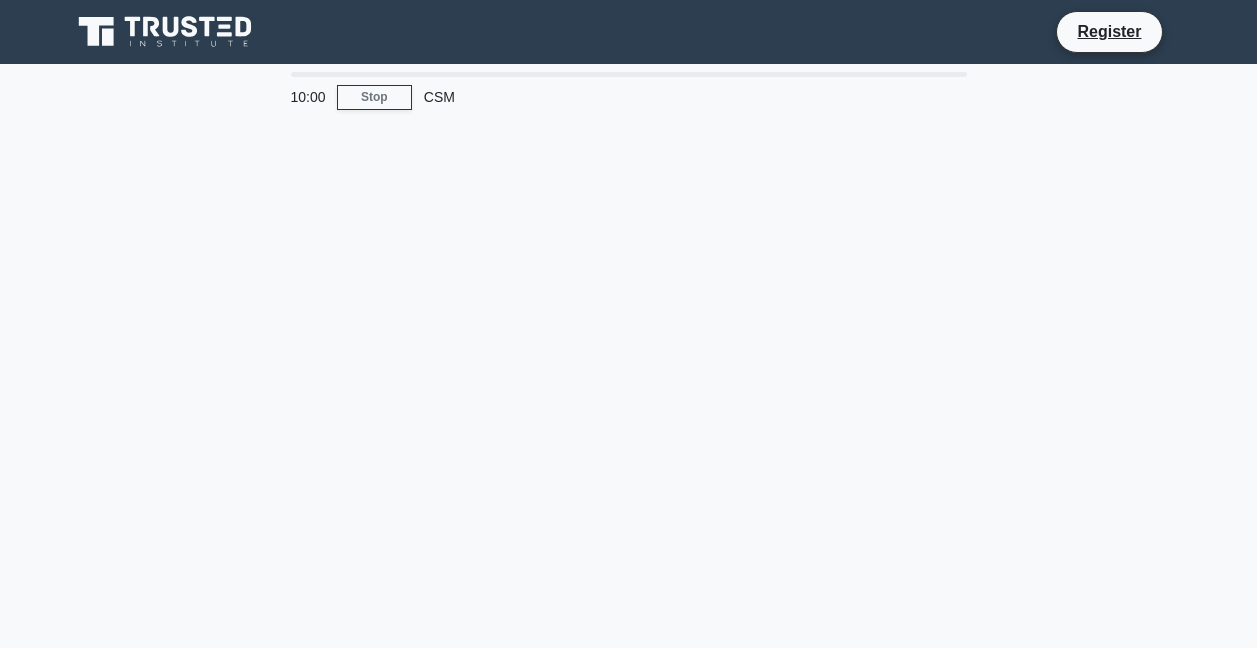 scroll, scrollTop: 0, scrollLeft: 0, axis: both 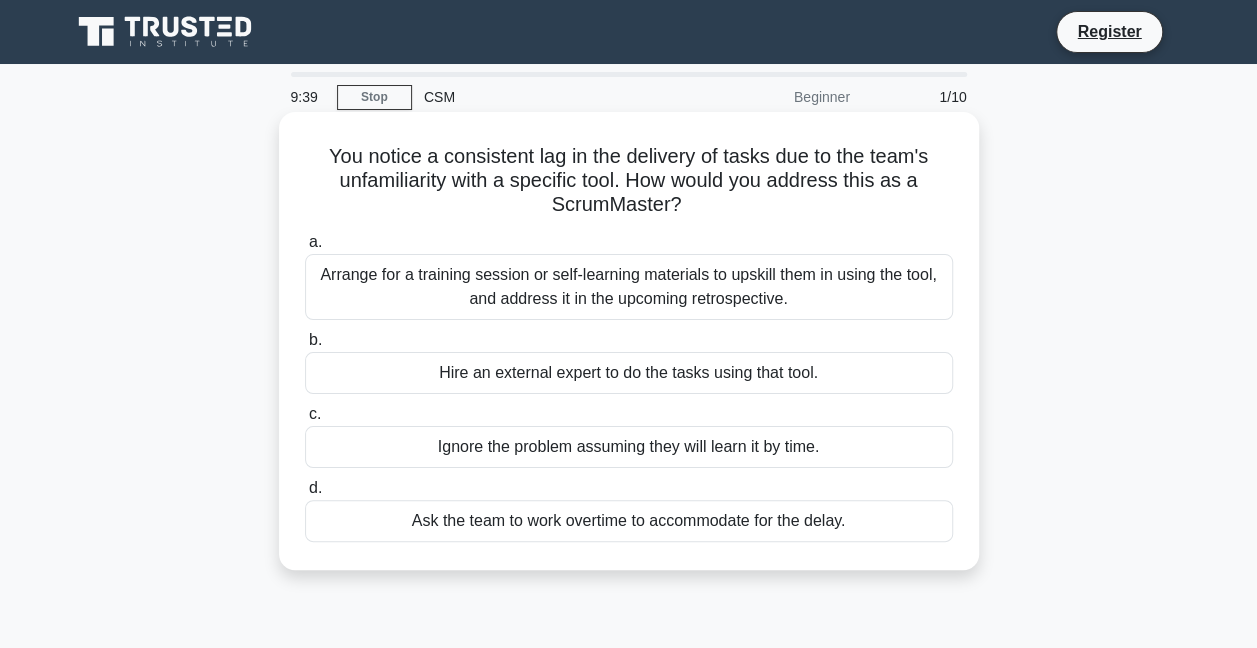 click on "Arrange for a training session or self-learning materials to upskill them in using the tool, and address it in the upcoming retrospective." at bounding box center (629, 287) 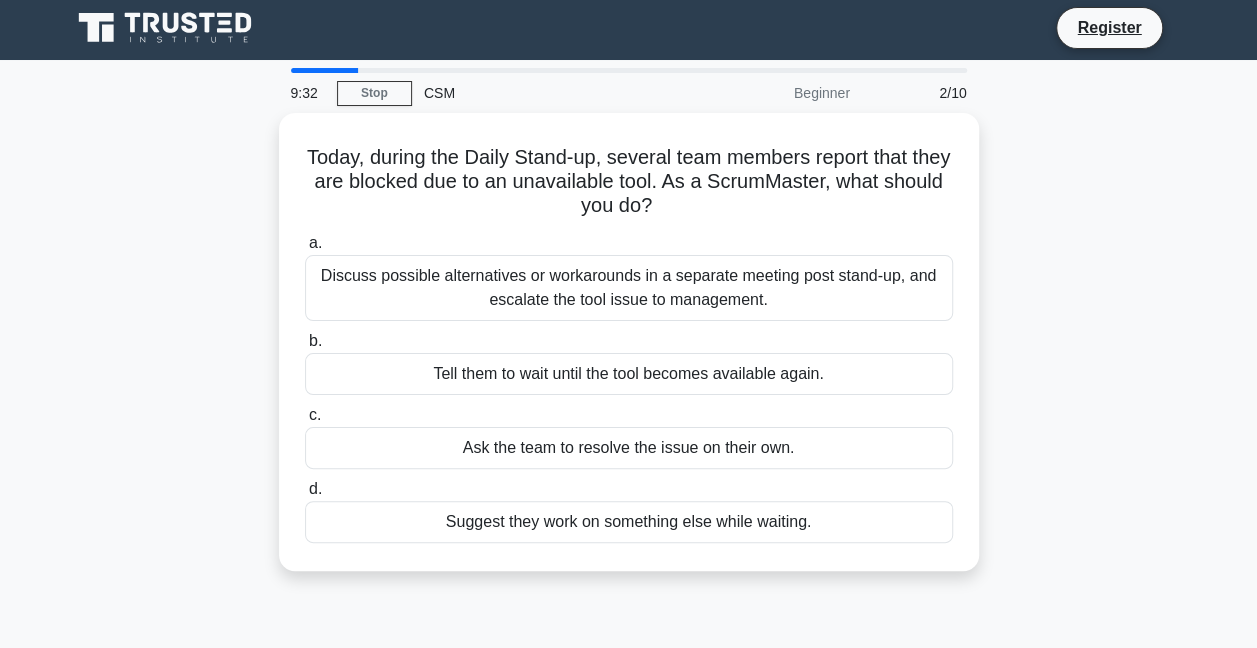 scroll, scrollTop: 0, scrollLeft: 0, axis: both 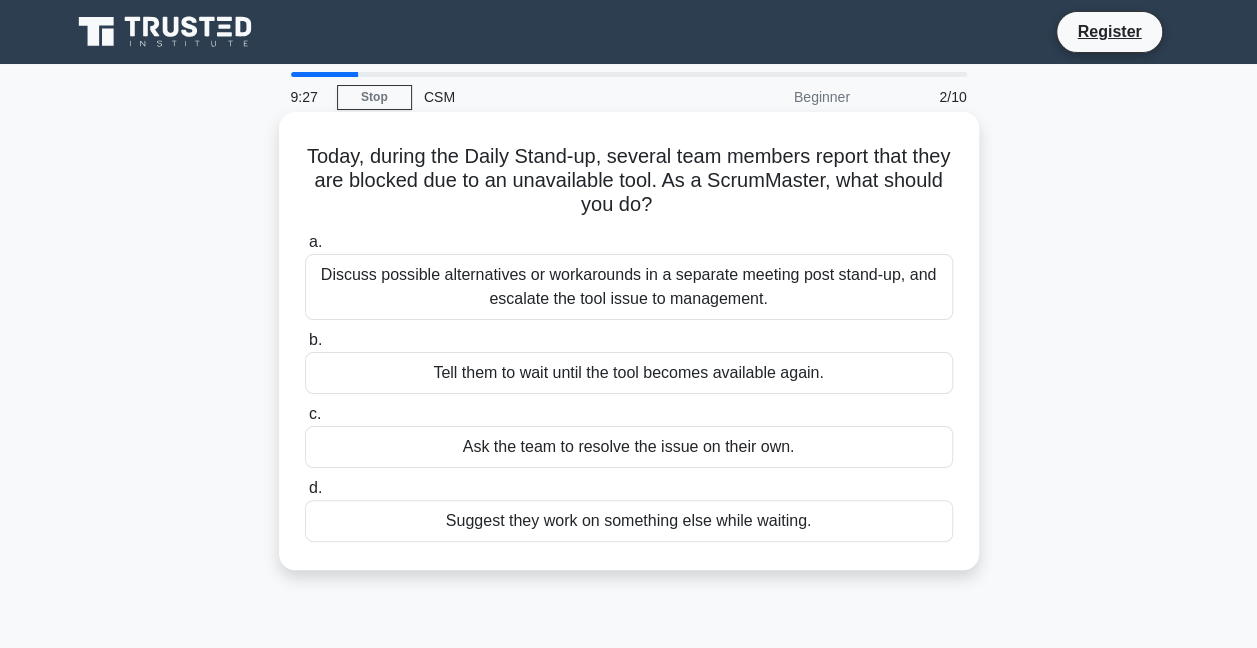 click on "Discuss possible alternatives or workarounds in a separate meeting post stand-up, and escalate the tool issue to management." at bounding box center (629, 287) 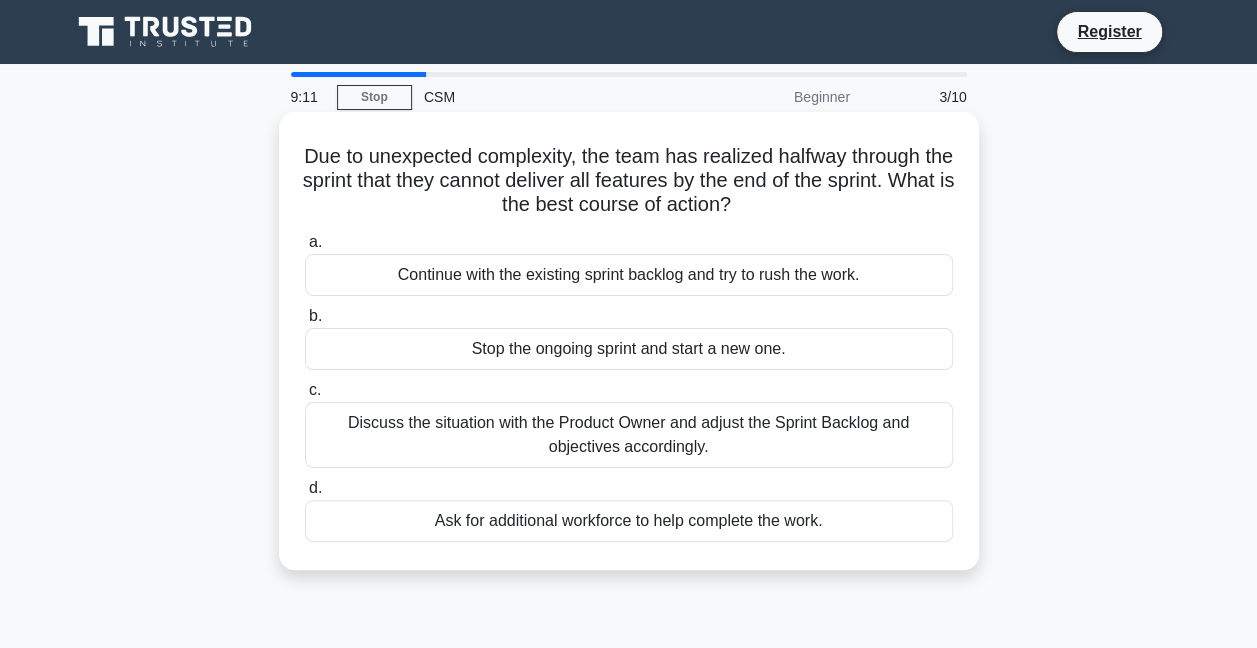 click on "Discuss the situation with the Product Owner and adjust the Sprint Backlog and objectives accordingly." at bounding box center [629, 435] 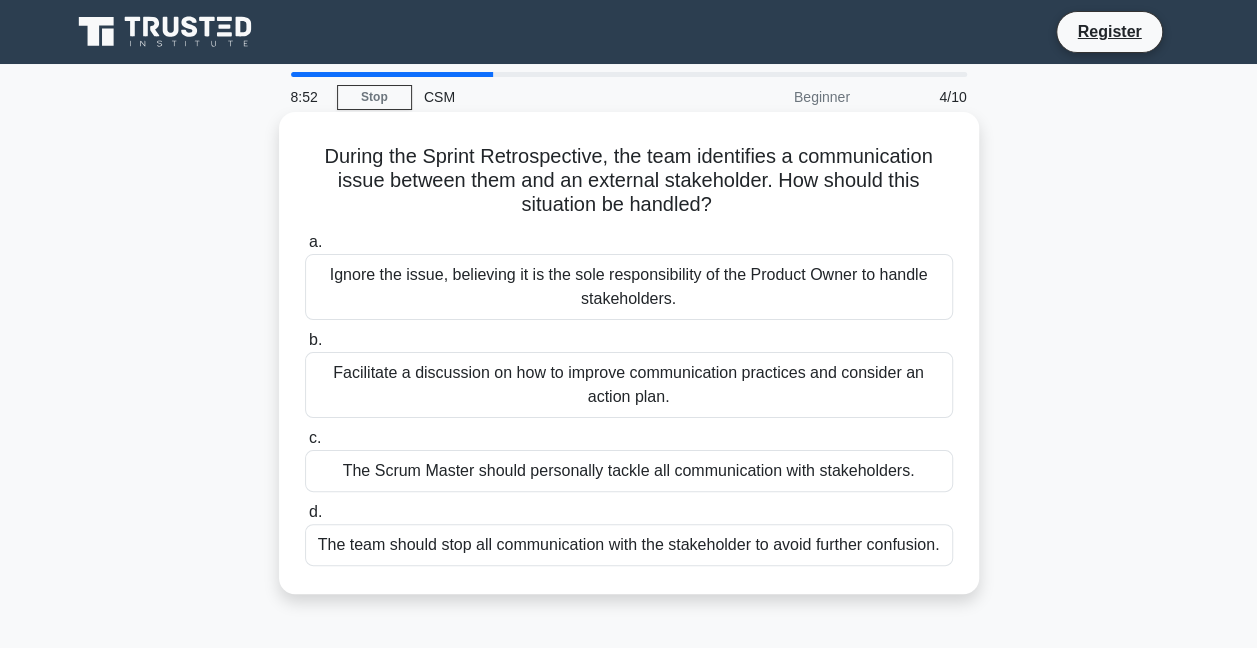 click on "Facilitate a discussion on how to improve communication practices and consider an action plan." at bounding box center [629, 385] 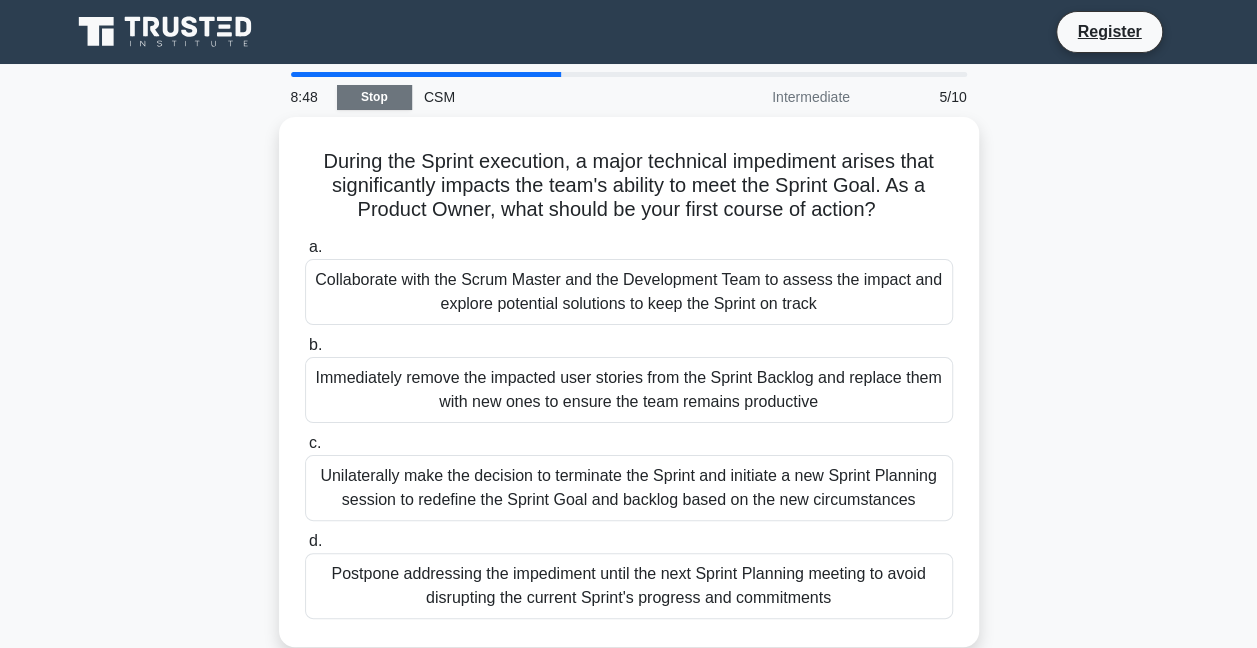 click on "Stop" at bounding box center (374, 97) 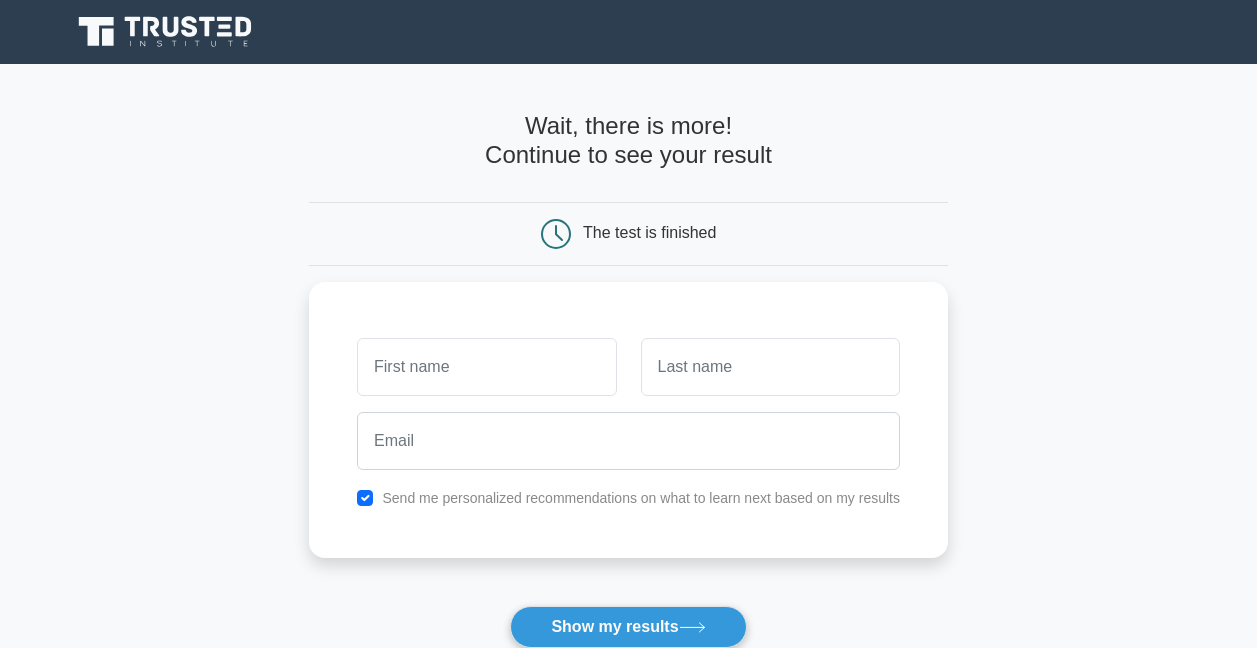 scroll, scrollTop: 0, scrollLeft: 0, axis: both 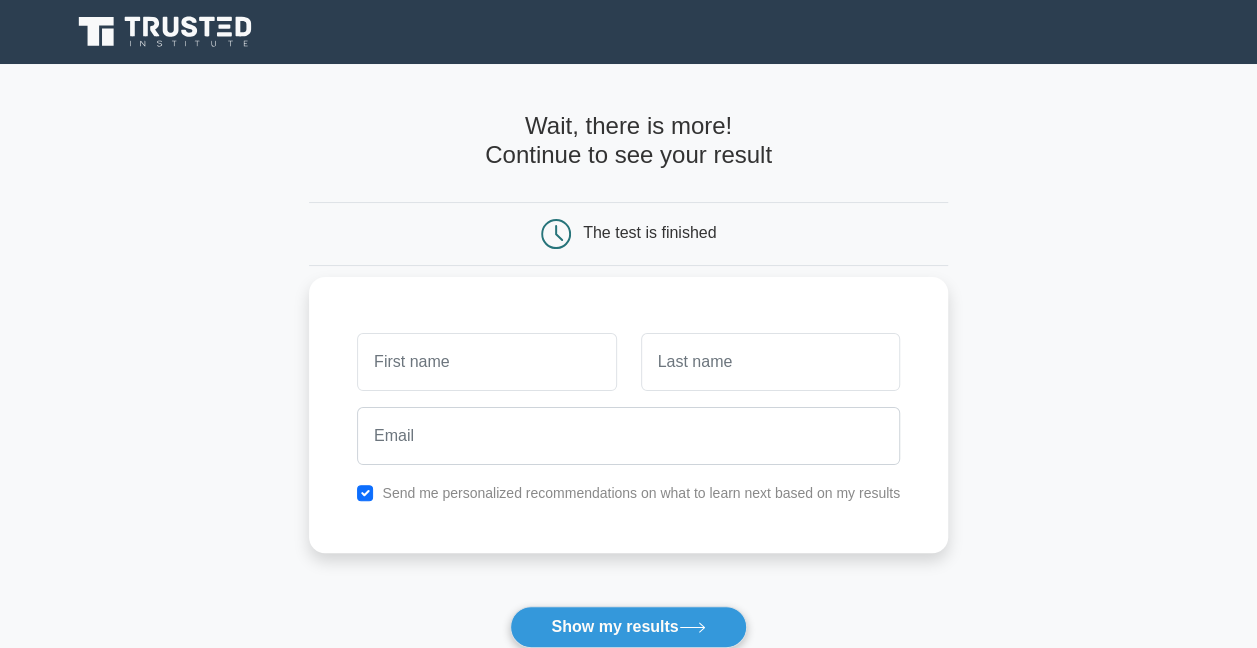 click at bounding box center [486, 362] 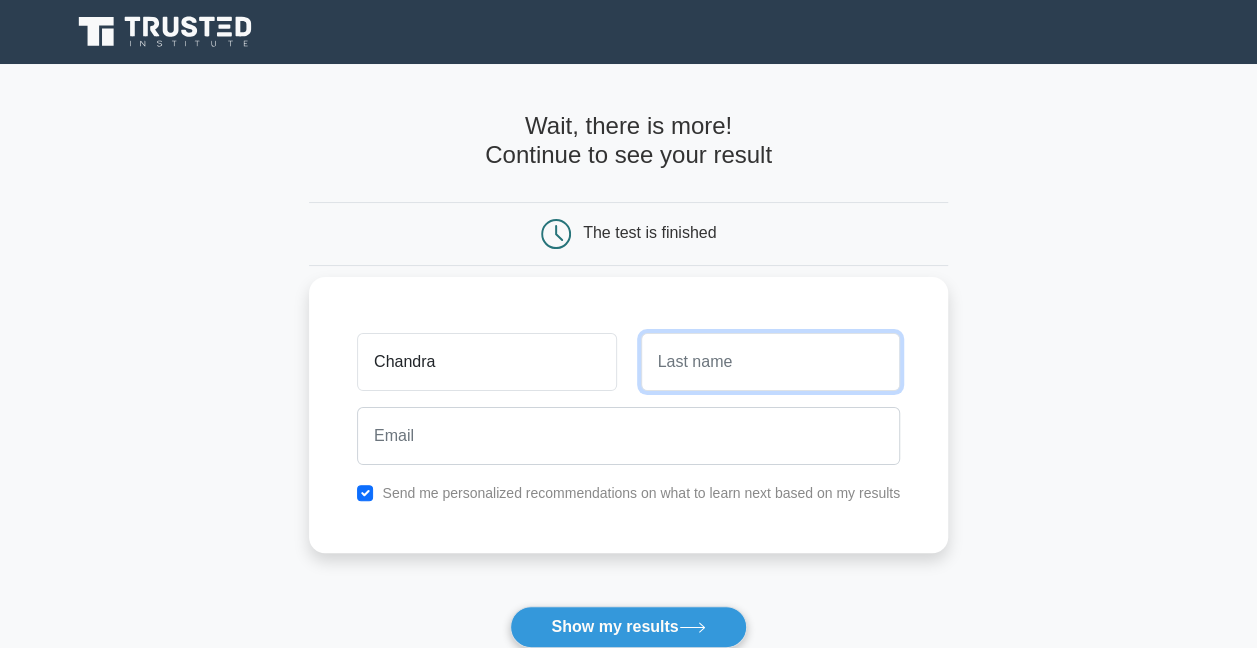 click at bounding box center [770, 362] 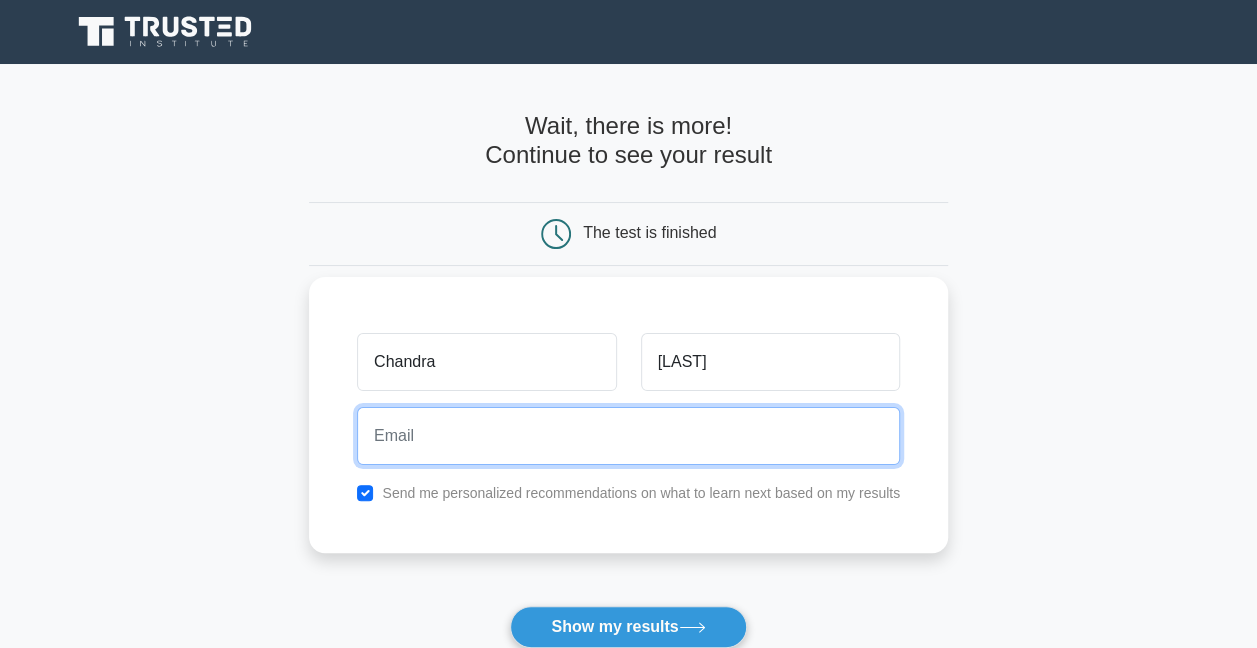 click at bounding box center [628, 436] 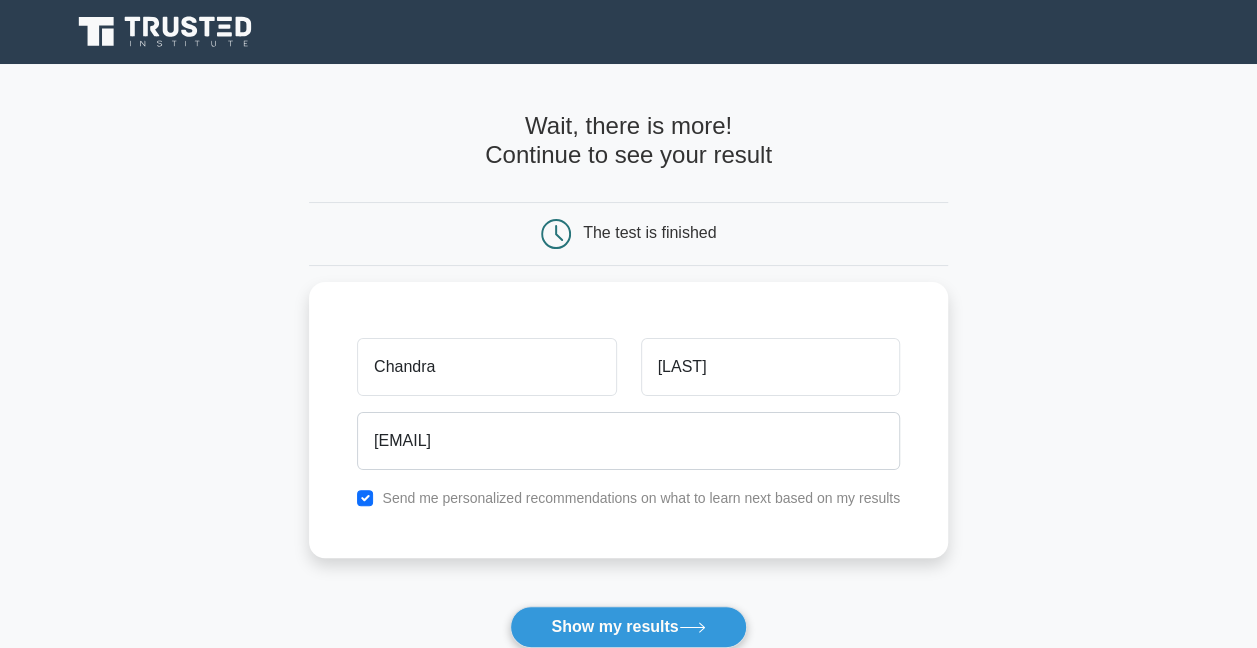 click on "Show my results" at bounding box center [628, 627] 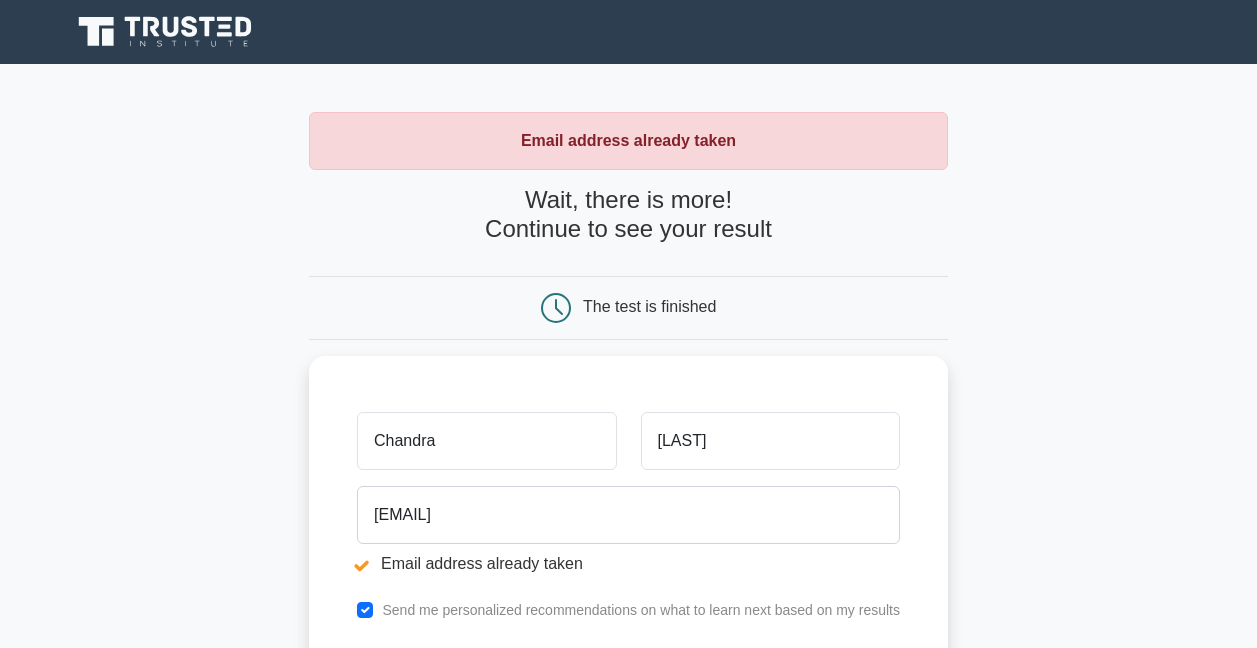 scroll, scrollTop: 0, scrollLeft: 0, axis: both 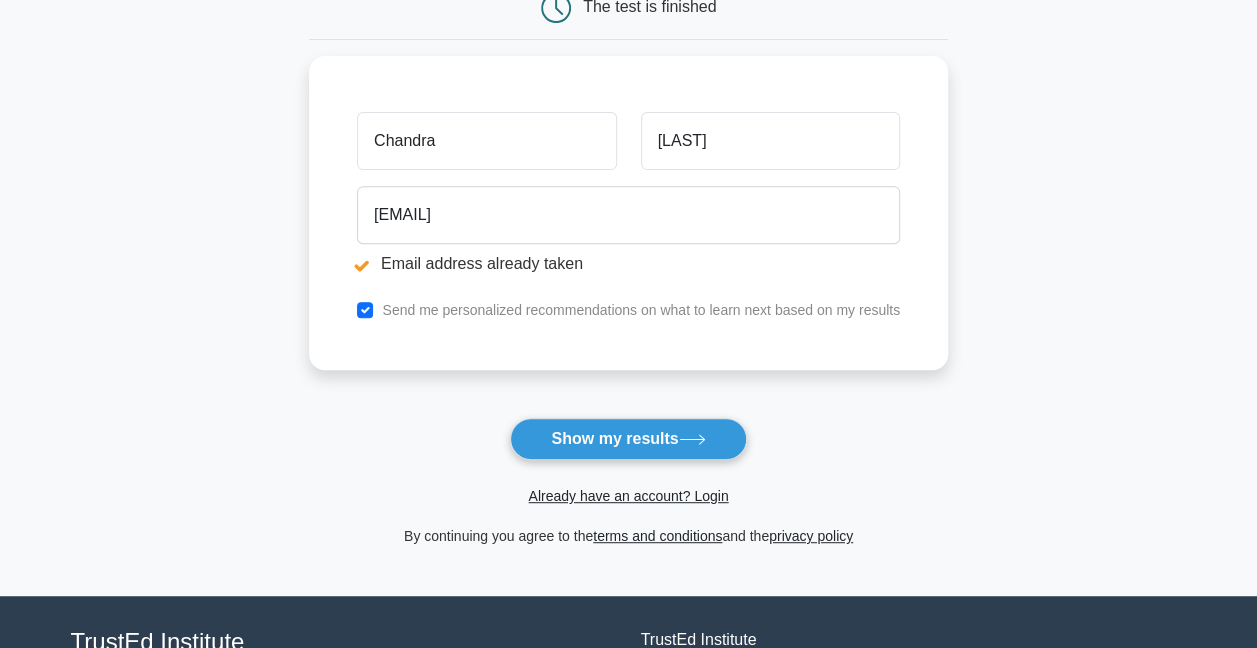 click on "Show my results" at bounding box center (628, 439) 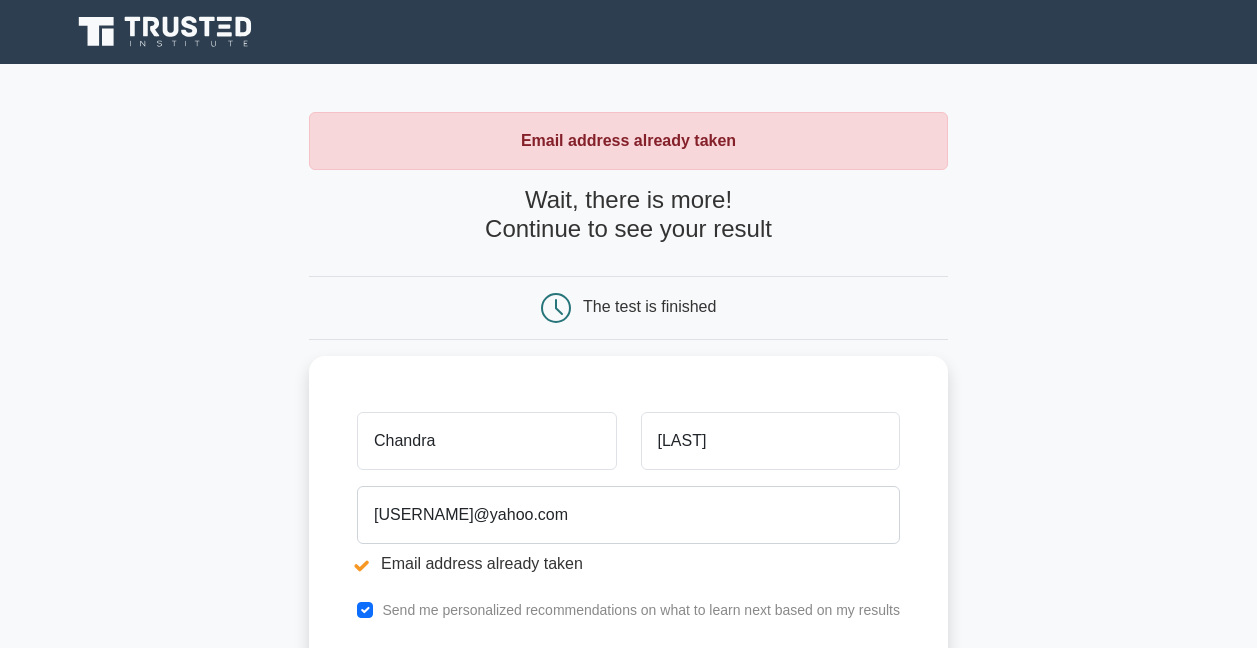 scroll, scrollTop: 0, scrollLeft: 0, axis: both 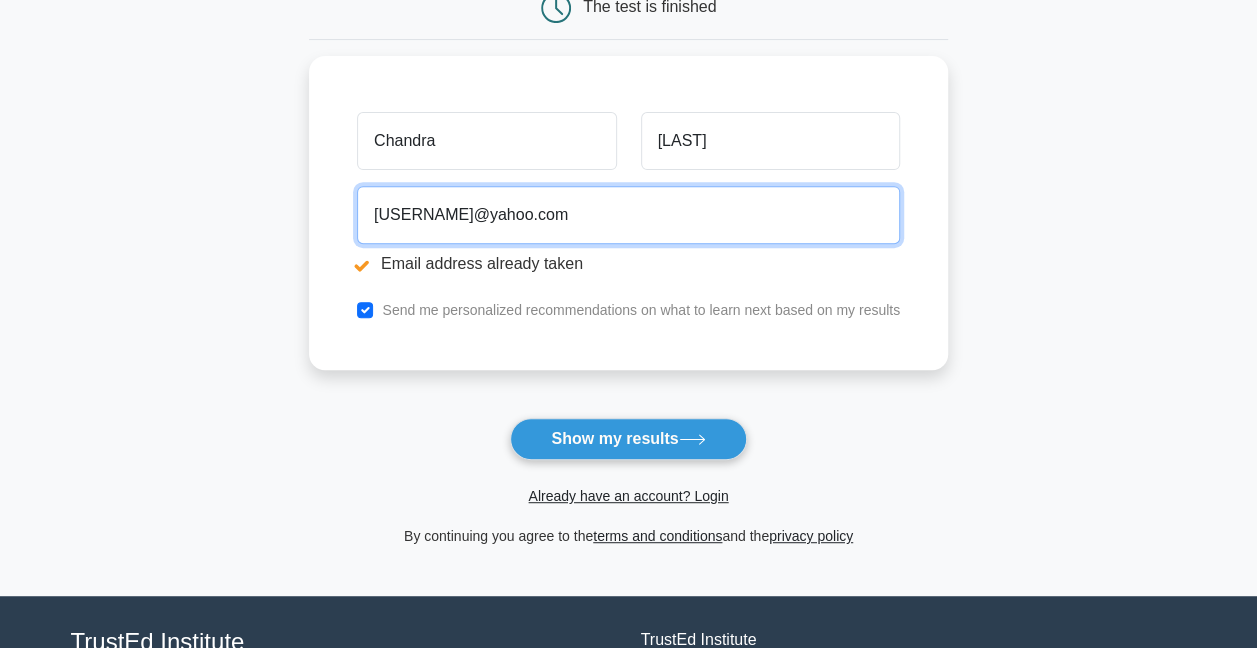 drag, startPoint x: 611, startPoint y: 206, endPoint x: 282, endPoint y: 221, distance: 329.34177 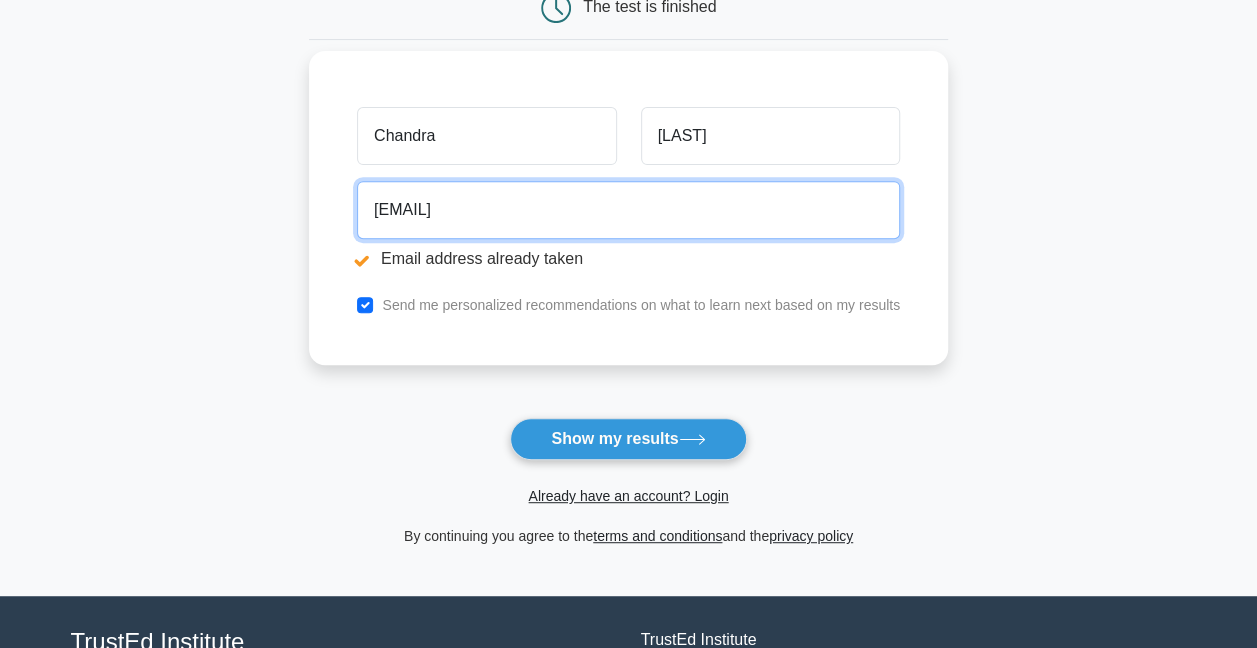 type on "cchadwick@bhhc.com" 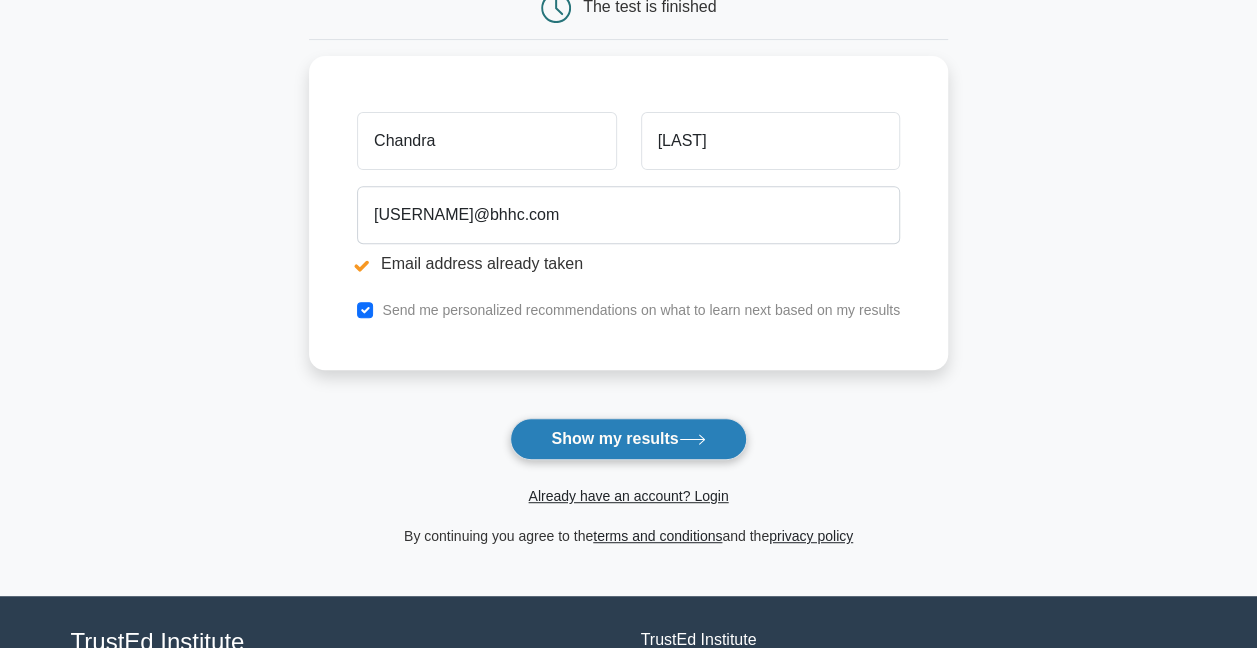 click on "Show my results" at bounding box center [628, 439] 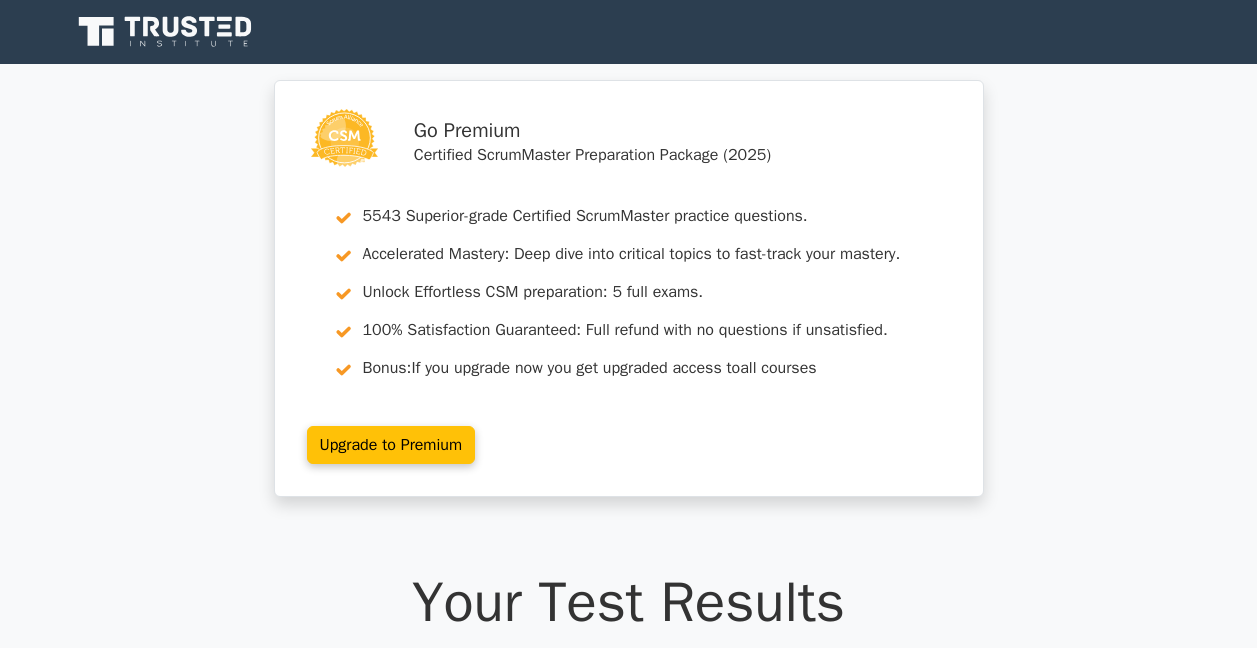 scroll, scrollTop: 0, scrollLeft: 0, axis: both 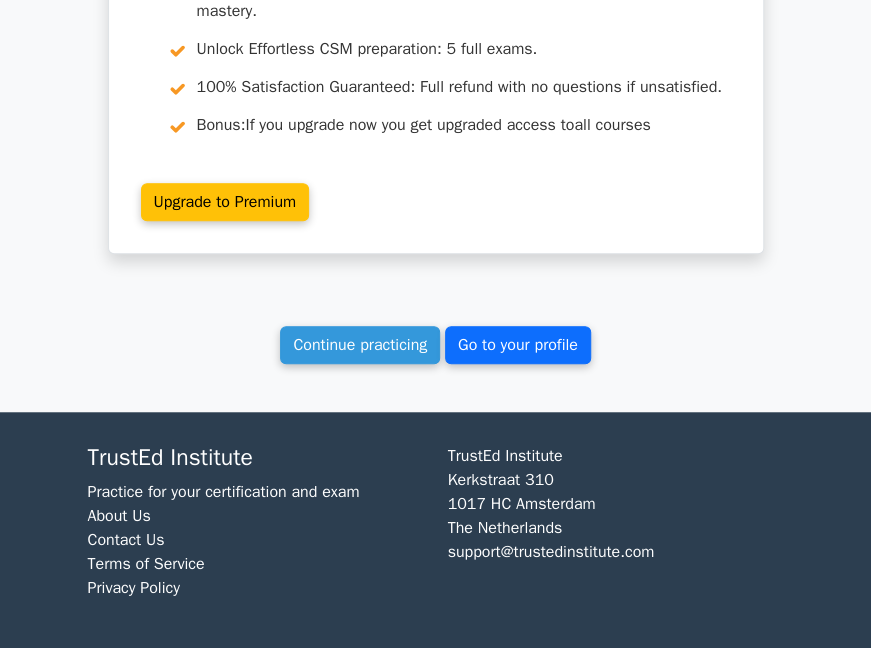 click on "Go to your profile" at bounding box center [518, 345] 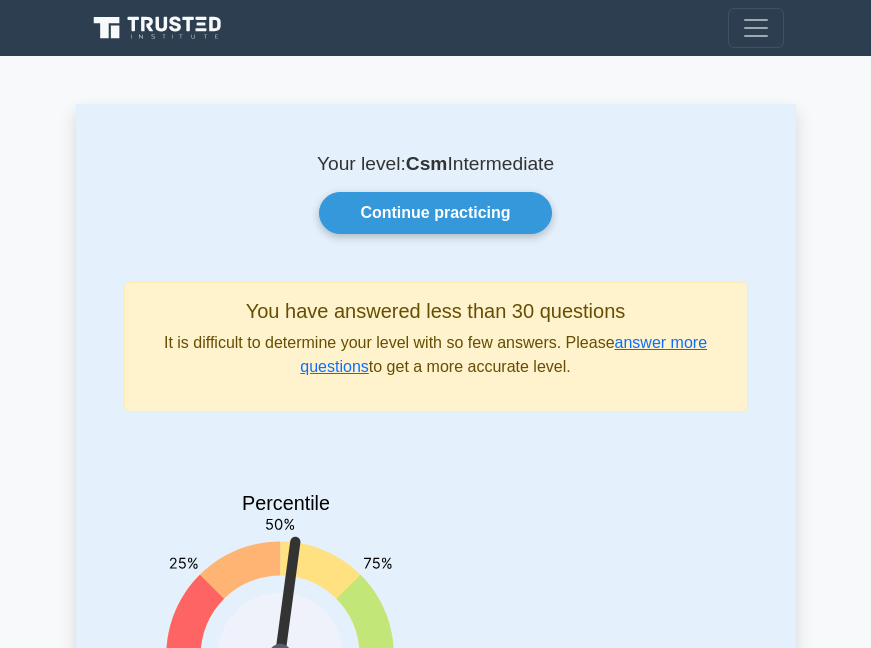 scroll, scrollTop: 0, scrollLeft: 0, axis: both 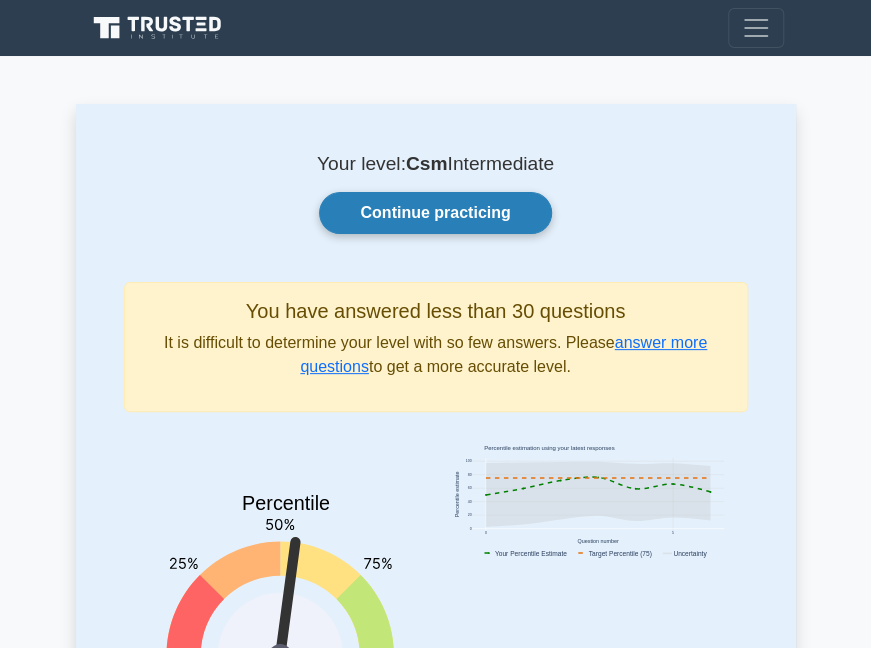 click on "Continue practicing" at bounding box center (435, 213) 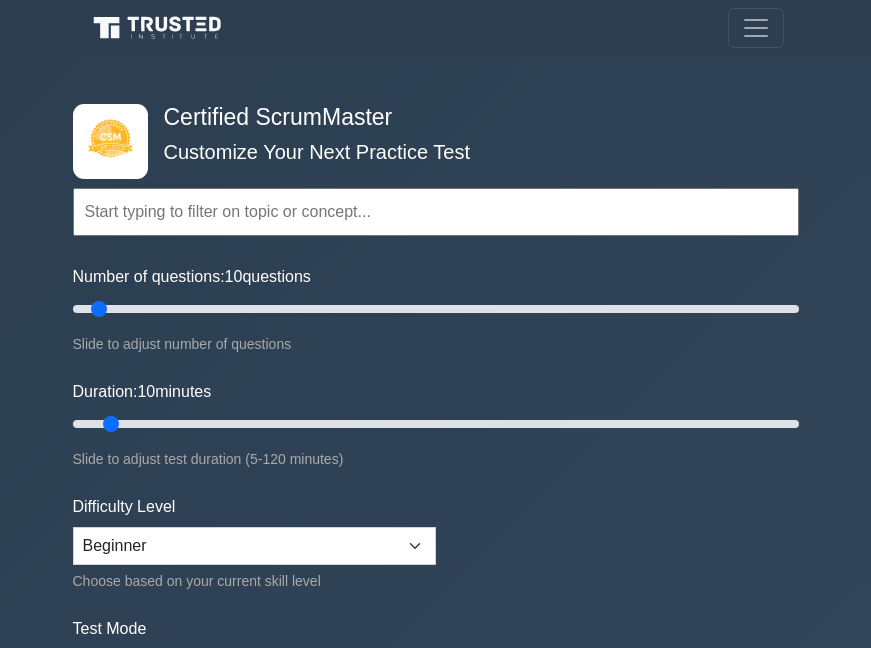 scroll, scrollTop: 0, scrollLeft: 0, axis: both 